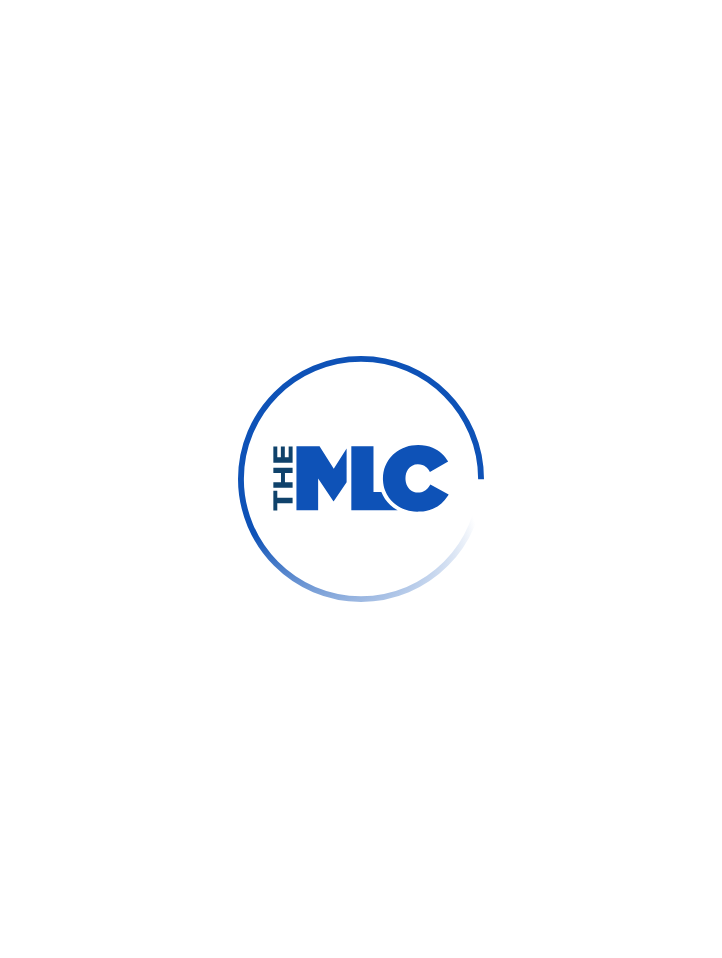 scroll, scrollTop: 0, scrollLeft: 0, axis: both 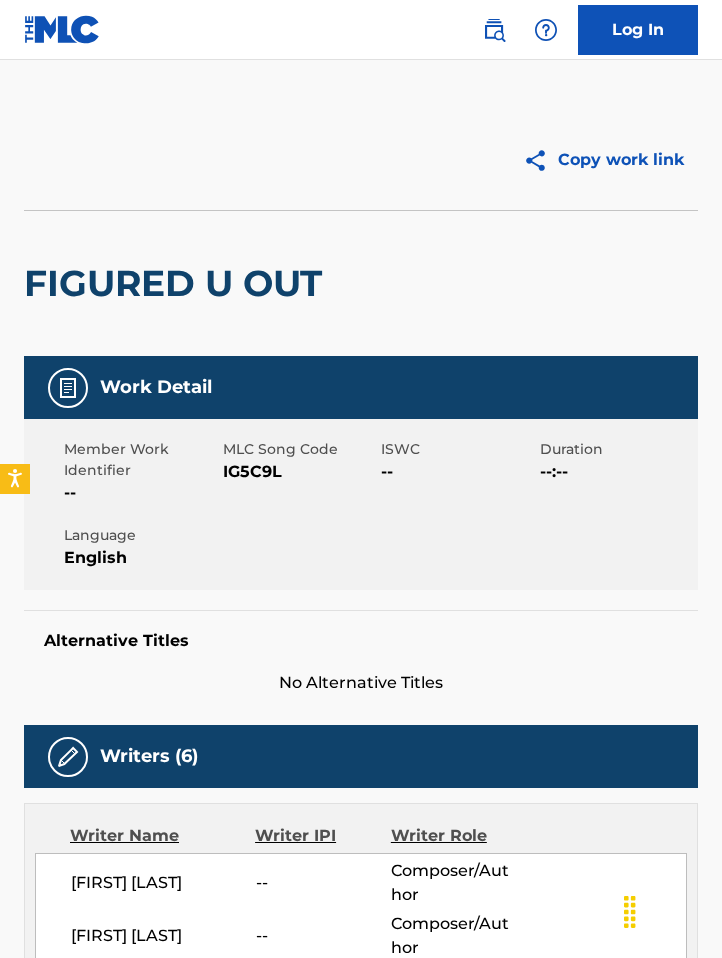 click at bounding box center (494, 30) 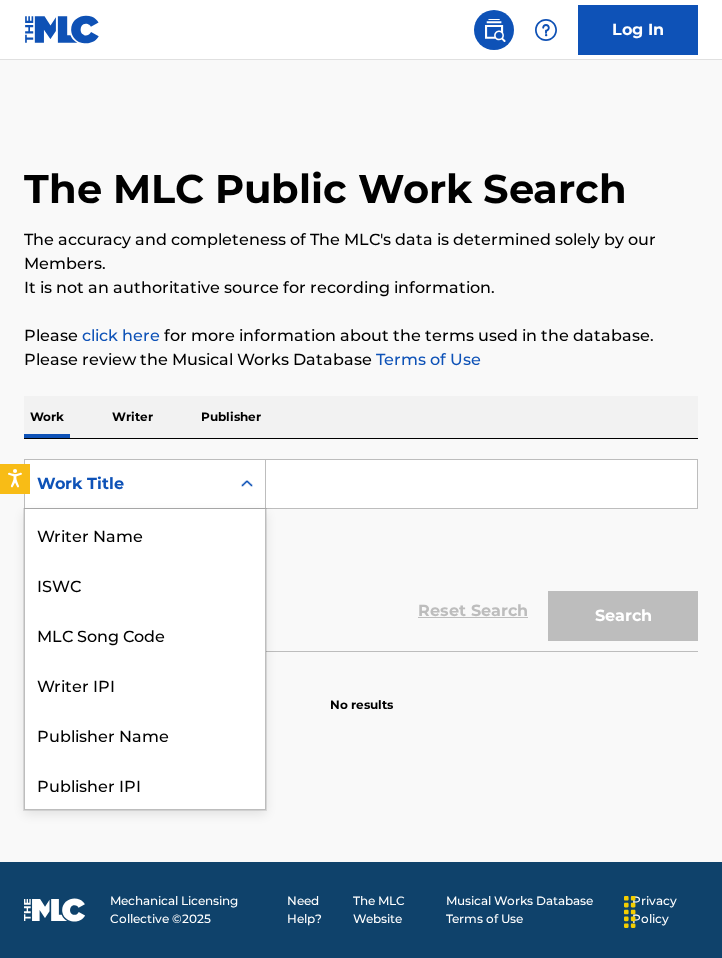 click on "Work Title" at bounding box center [127, 484] 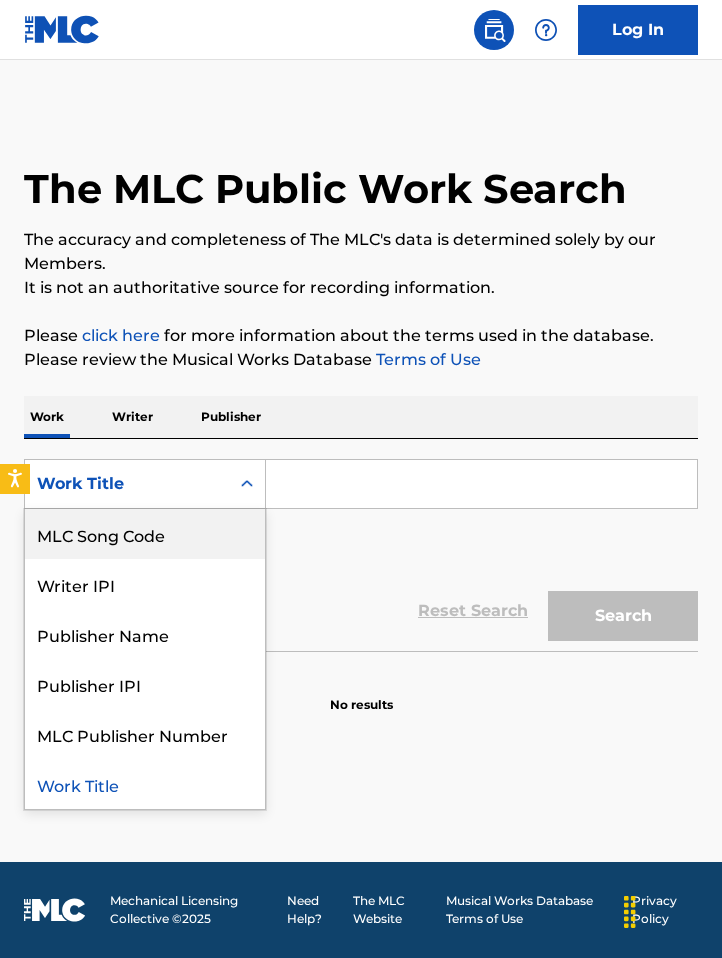 click on "MLC Song Code" at bounding box center (145, 534) 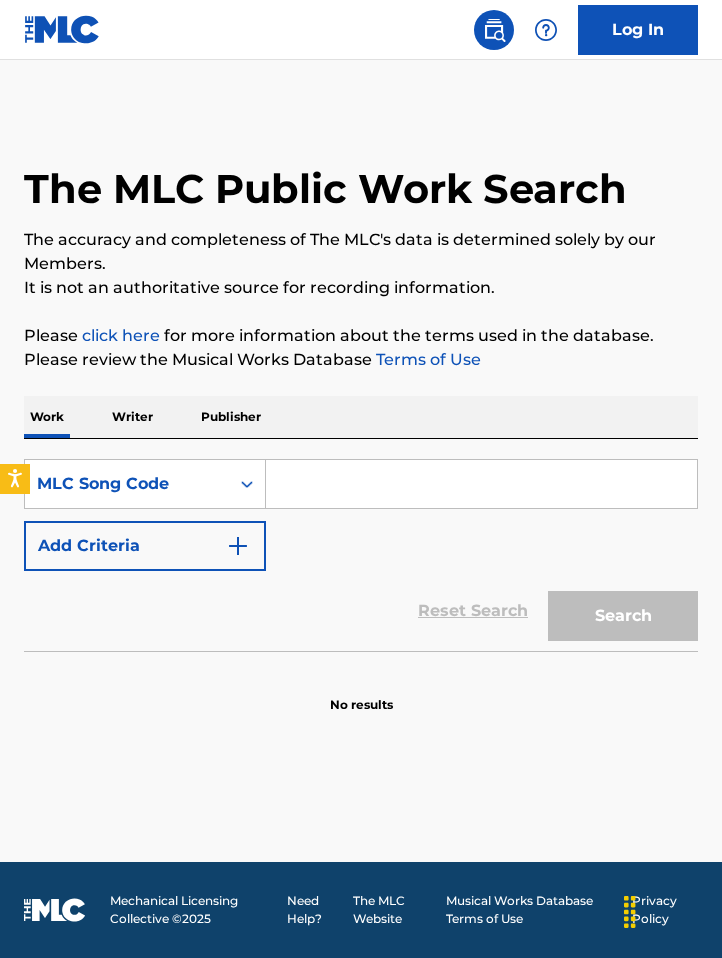 click at bounding box center (481, 484) 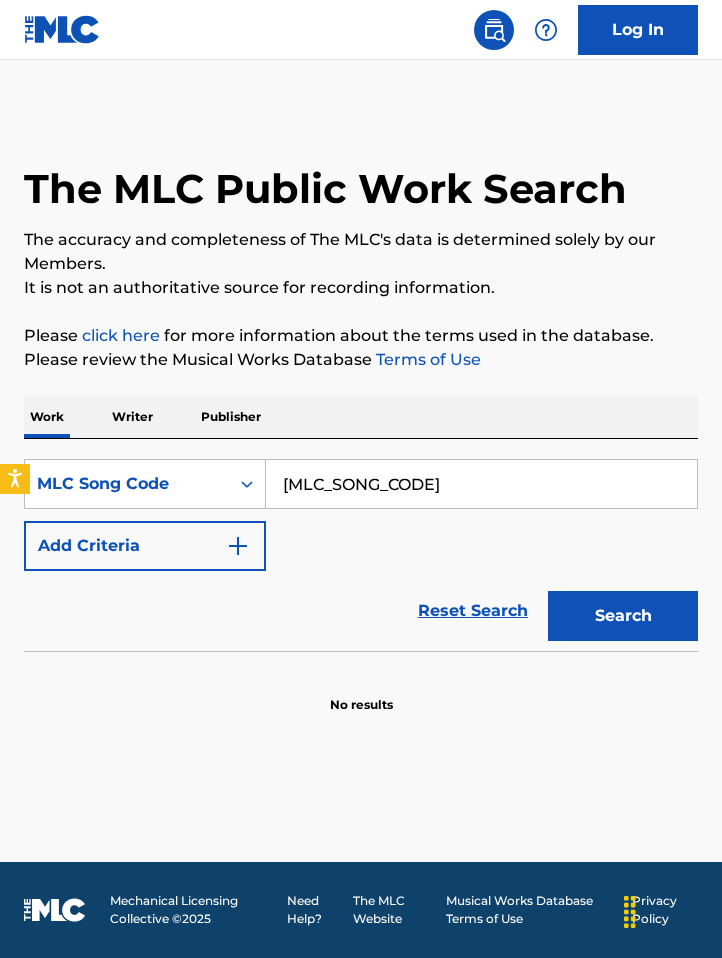 type on "[MLC_SONG_CODE]" 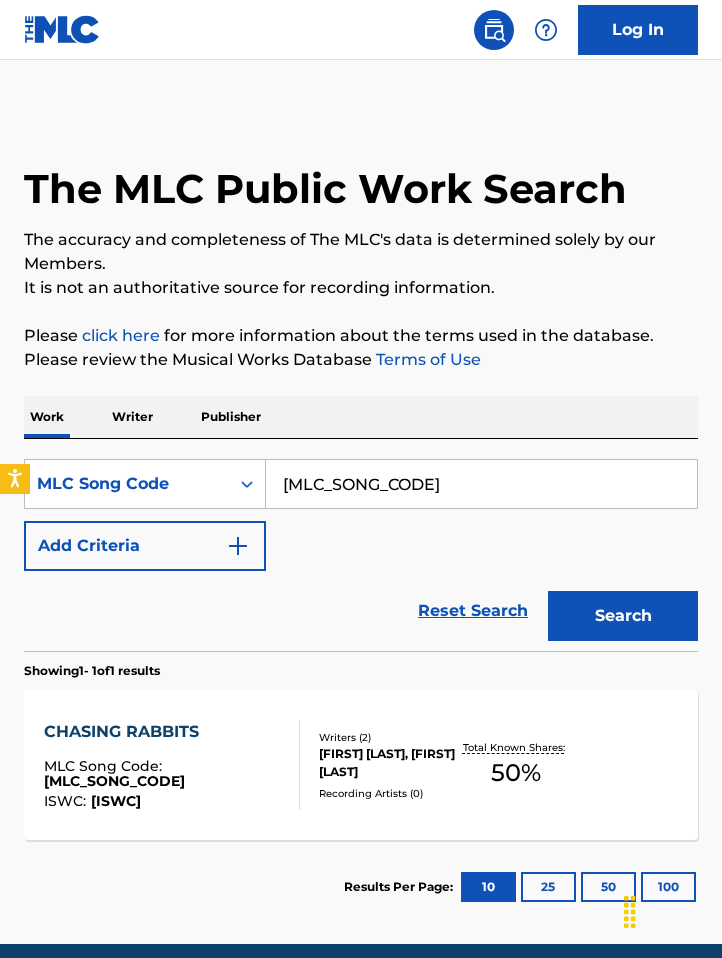 scroll, scrollTop: 82, scrollLeft: 0, axis: vertical 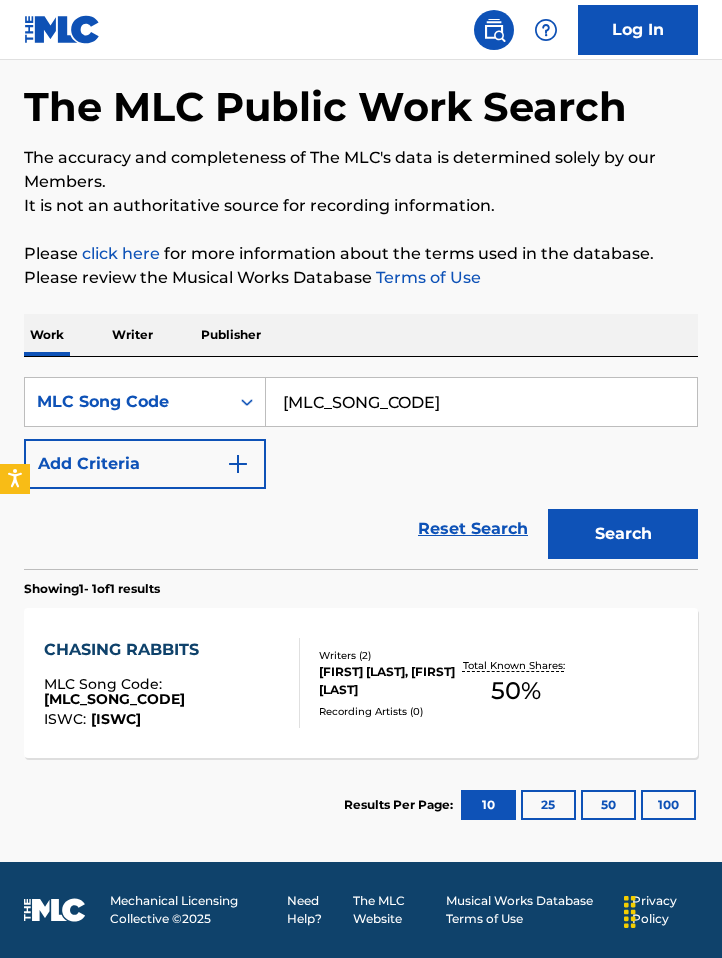 click on "[FIRST] [LAST], [FIRST] [LAST]" at bounding box center [389, 681] 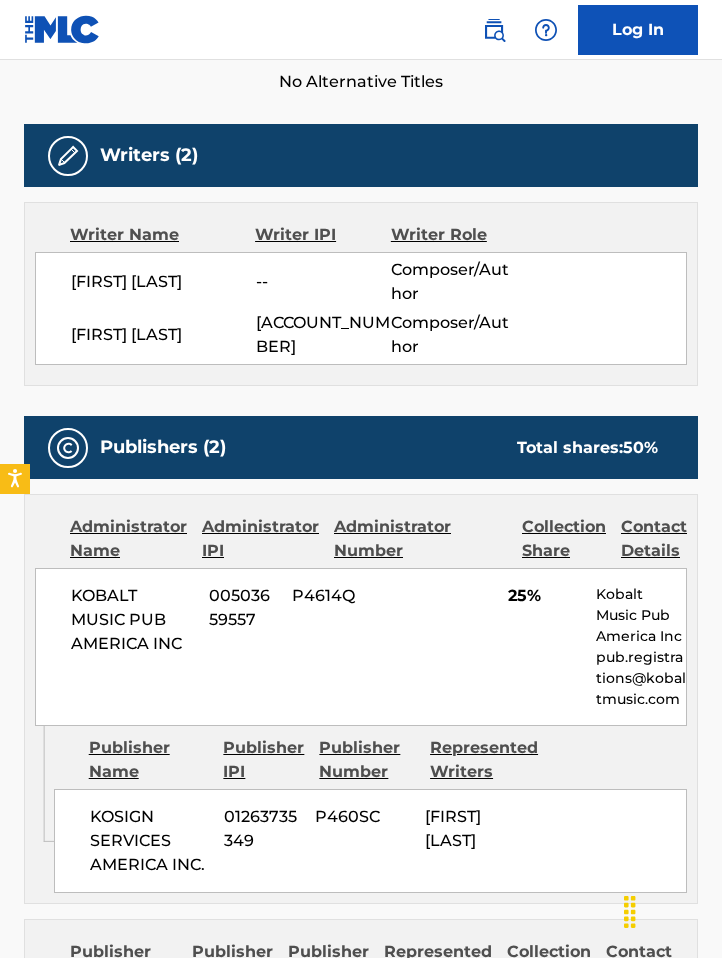 scroll, scrollTop: 272, scrollLeft: 0, axis: vertical 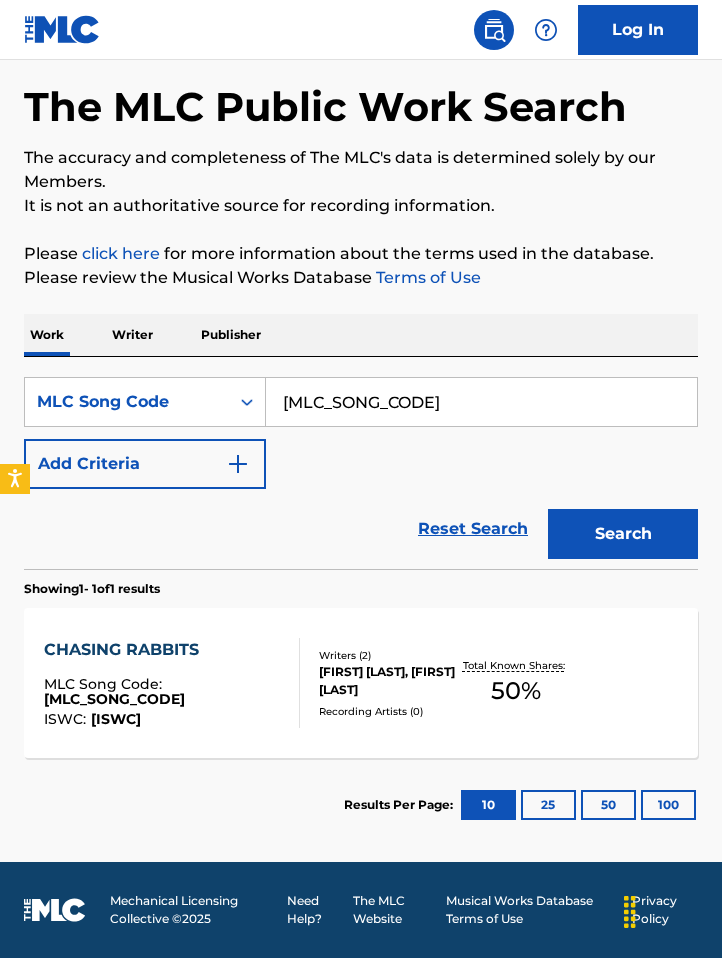 click on "[MLC_SONG_CODE]" at bounding box center (481, 402) 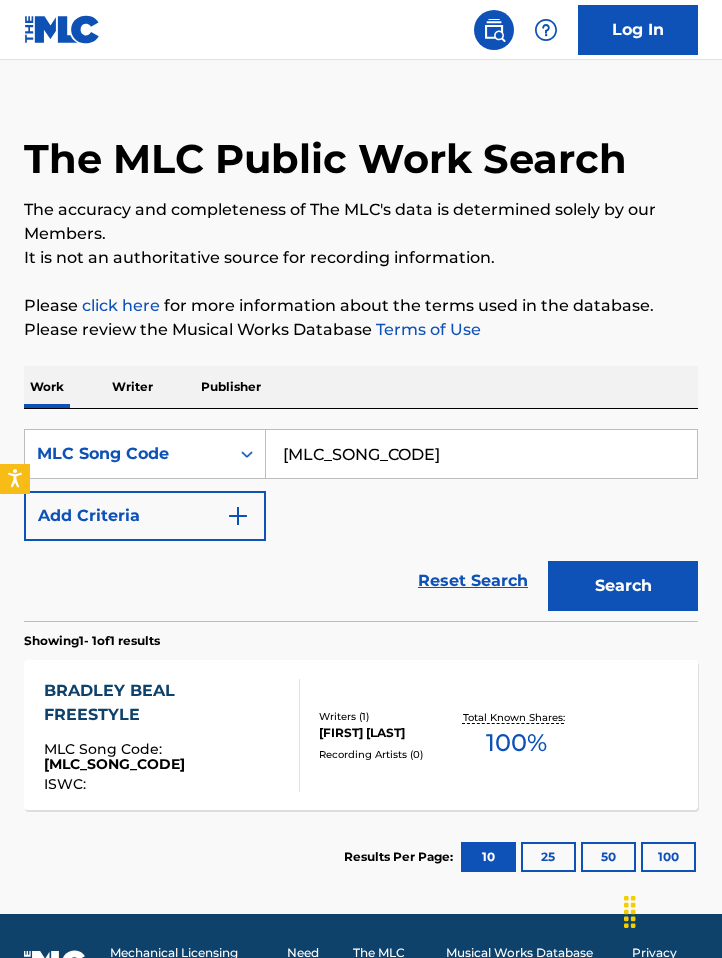 scroll, scrollTop: 82, scrollLeft: 0, axis: vertical 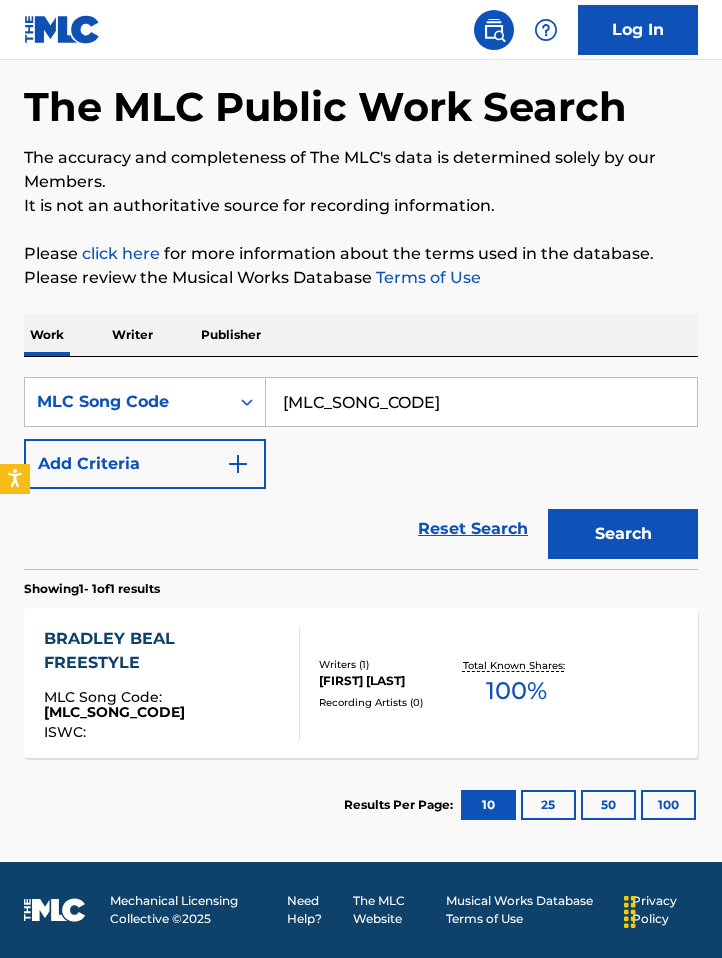 click on "Writers ( 1 )" at bounding box center [389, 664] 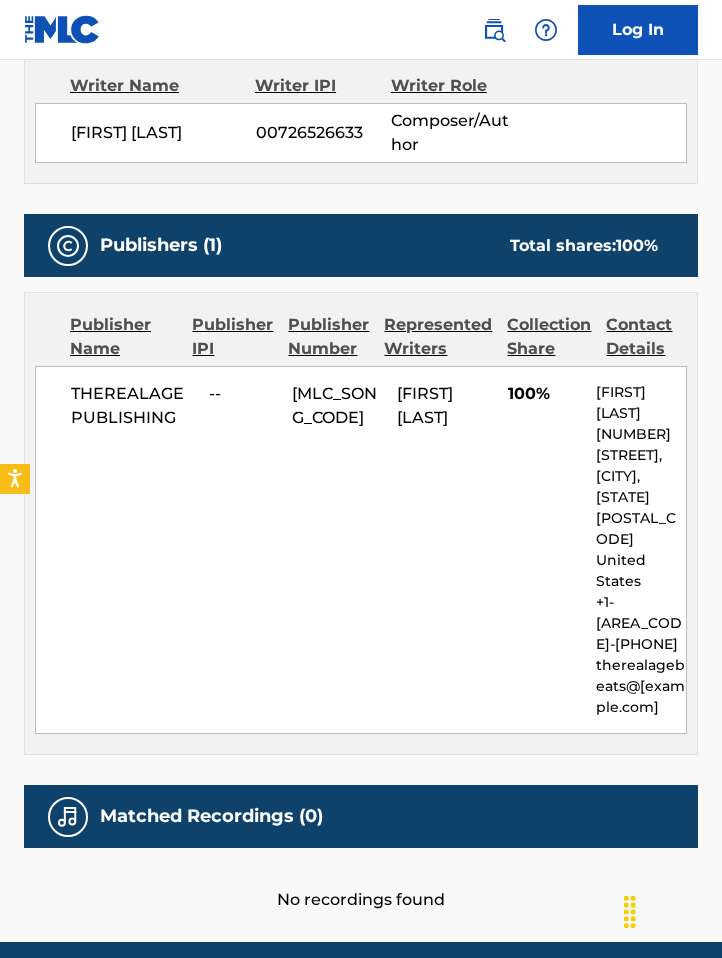 scroll, scrollTop: 760, scrollLeft: 0, axis: vertical 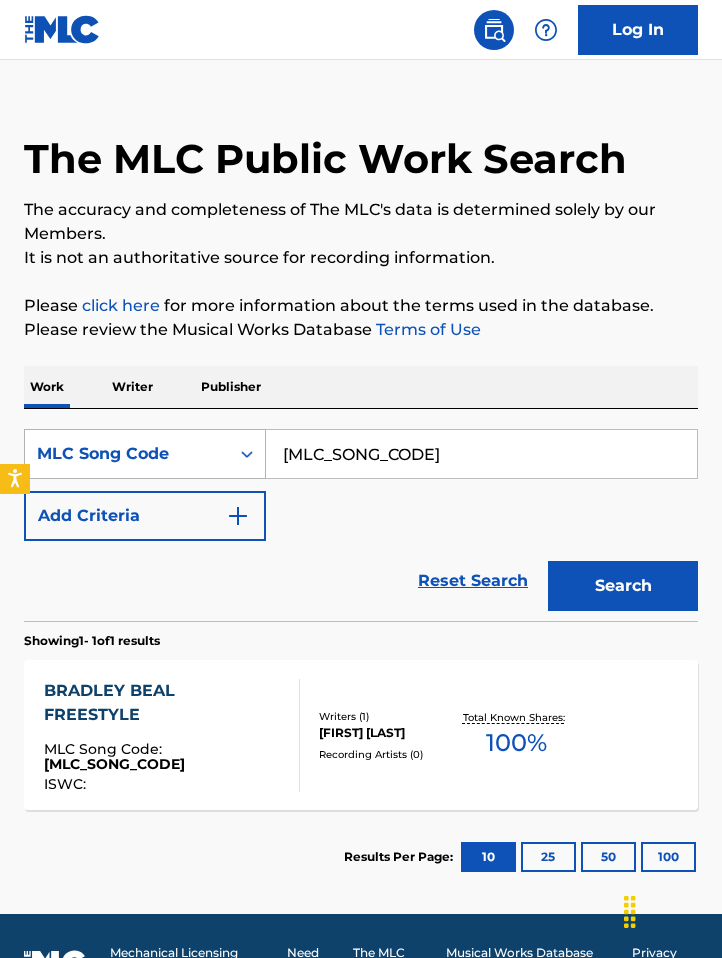 drag, startPoint x: 369, startPoint y: 455, endPoint x: 226, endPoint y: 446, distance: 143.28294 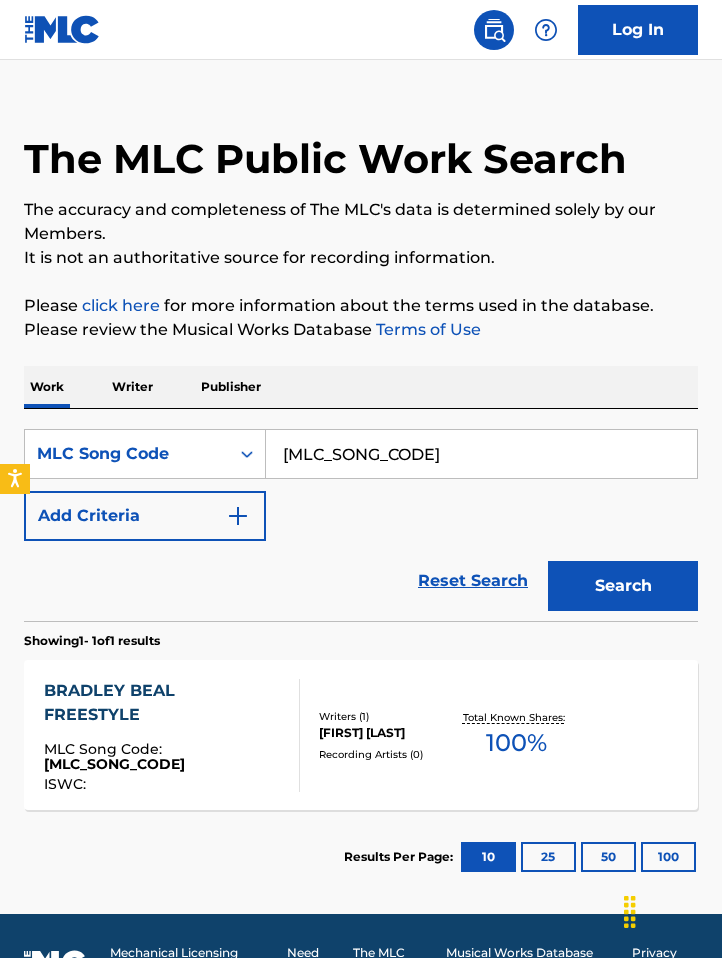 paste on "TC95PY" 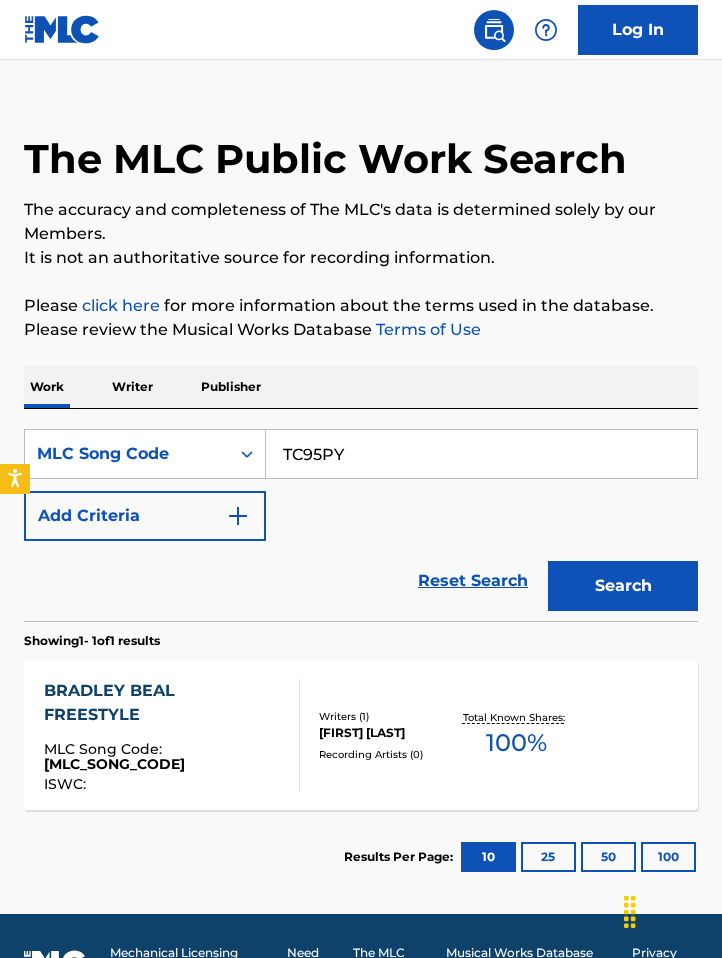 type on "TC95PY" 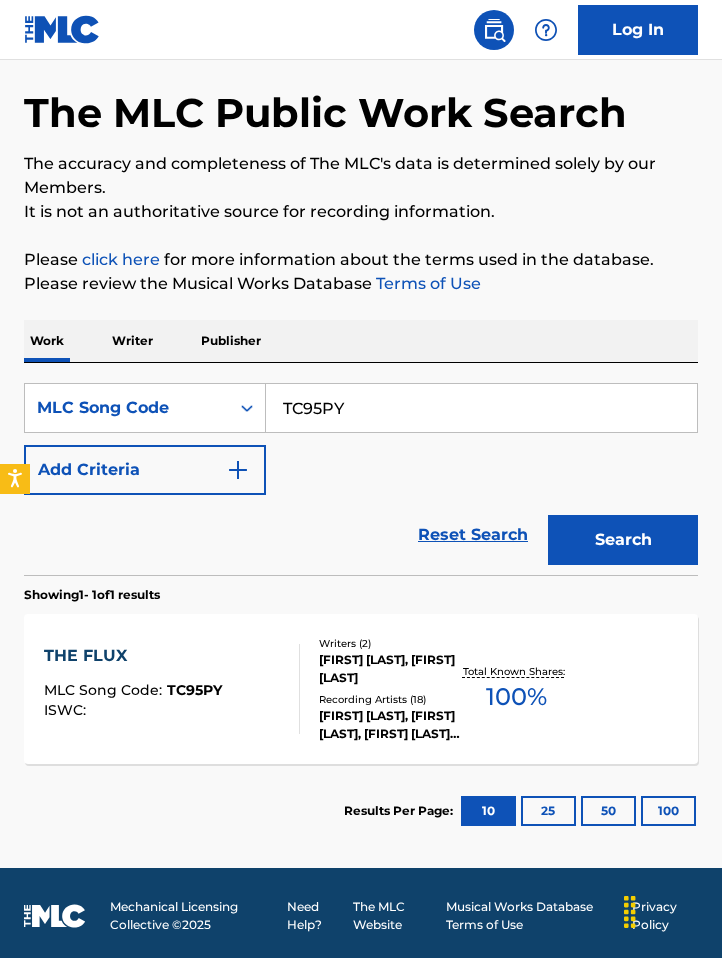 scroll, scrollTop: 82, scrollLeft: 0, axis: vertical 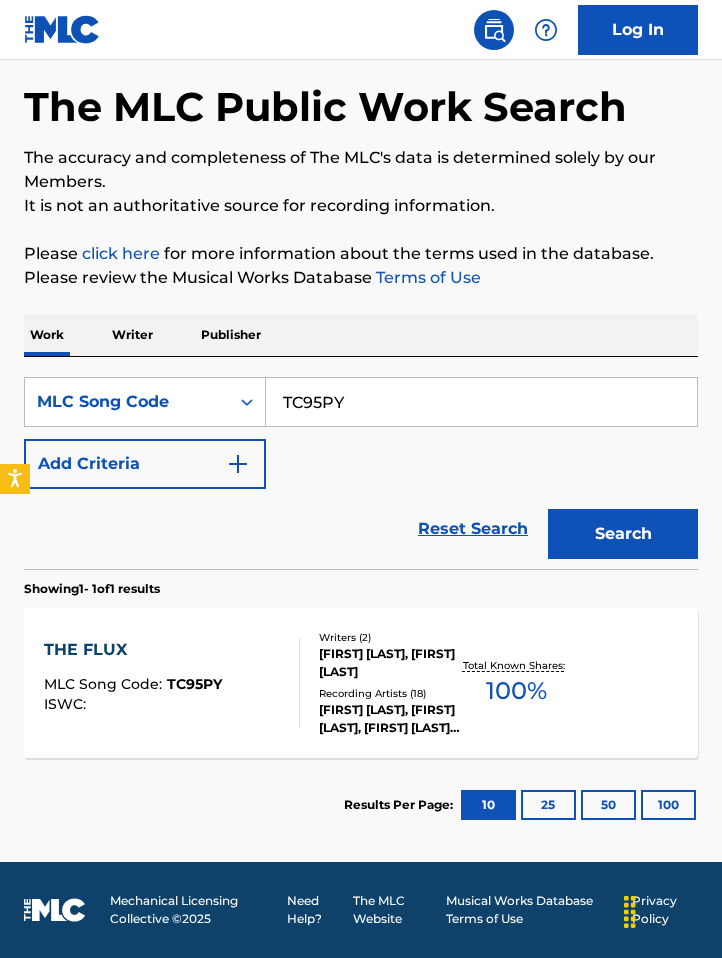 click on "Recording Artists ( 18 )" at bounding box center (389, 693) 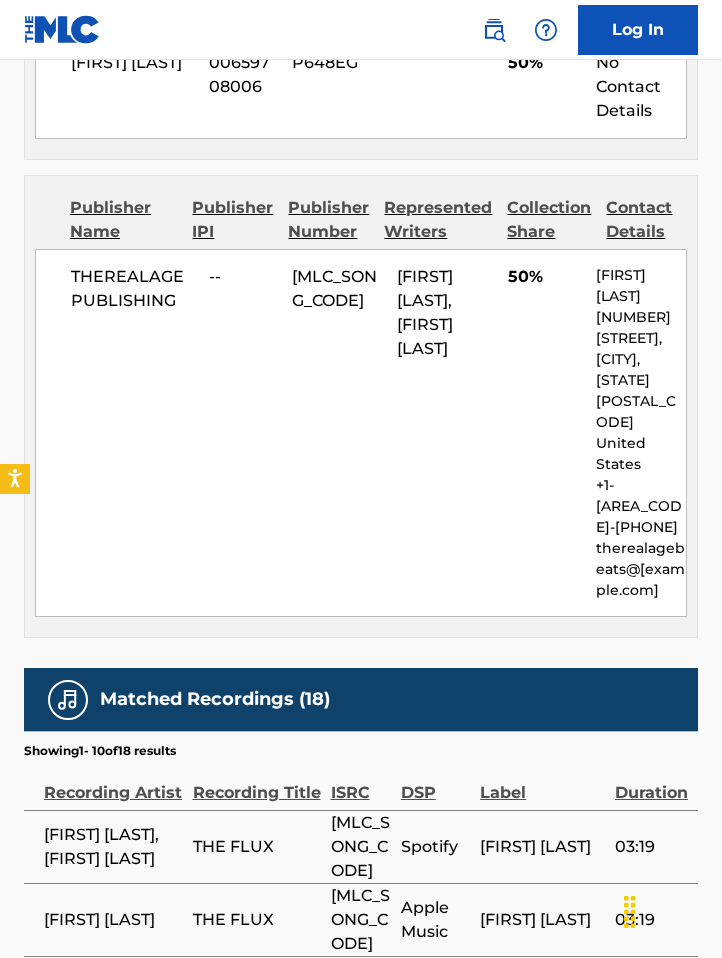 scroll, scrollTop: 1278, scrollLeft: 0, axis: vertical 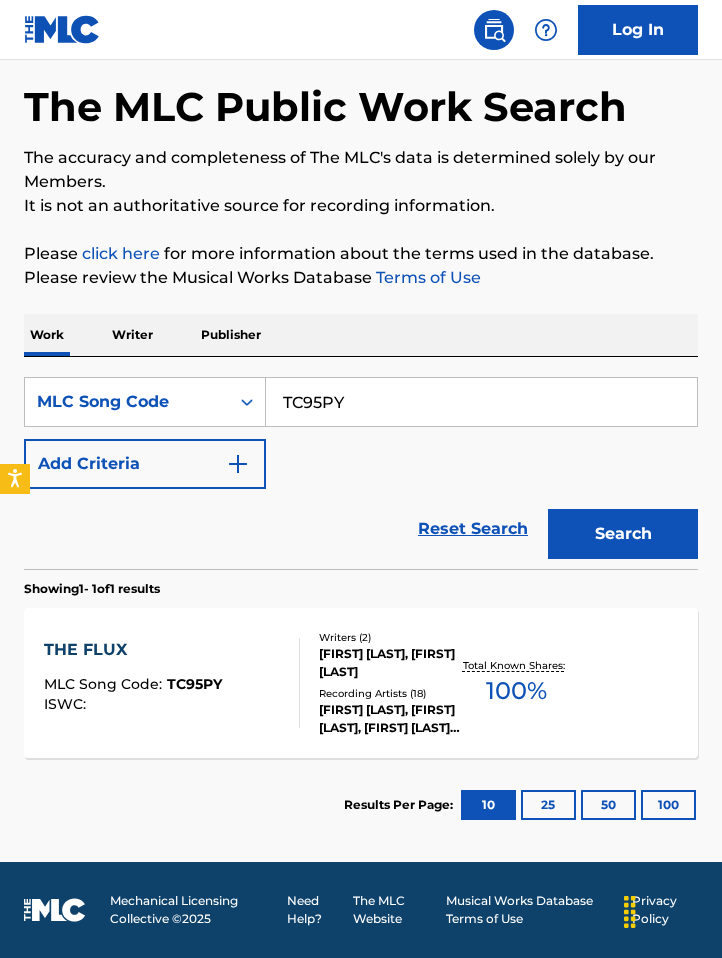 drag, startPoint x: 357, startPoint y: 401, endPoint x: 284, endPoint y: 407, distance: 73.24616 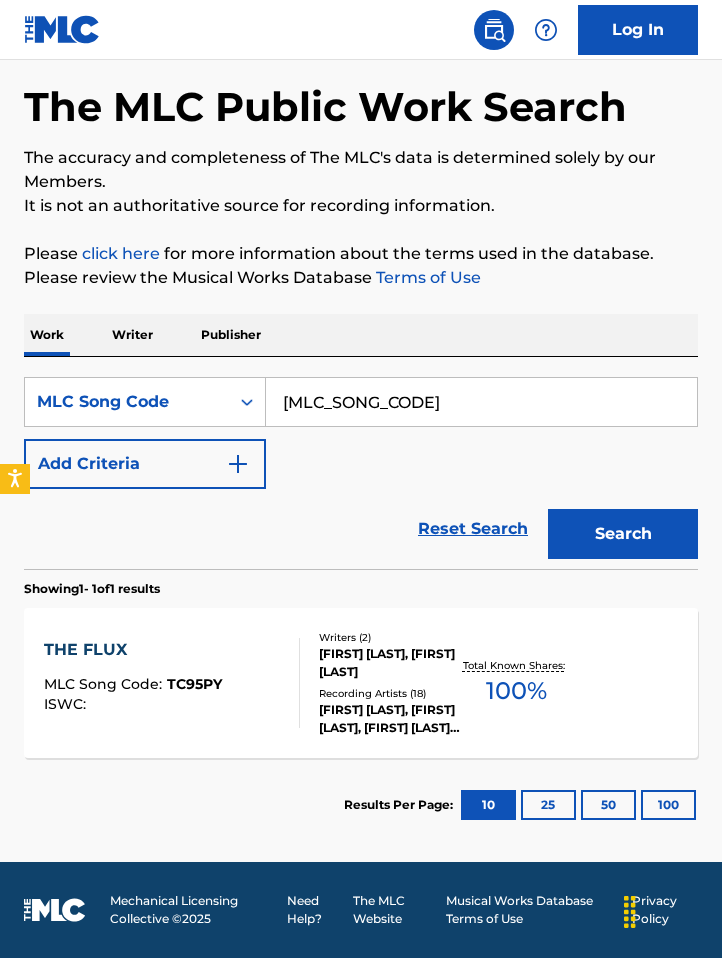 type on "[MLC_SONG_CODE]" 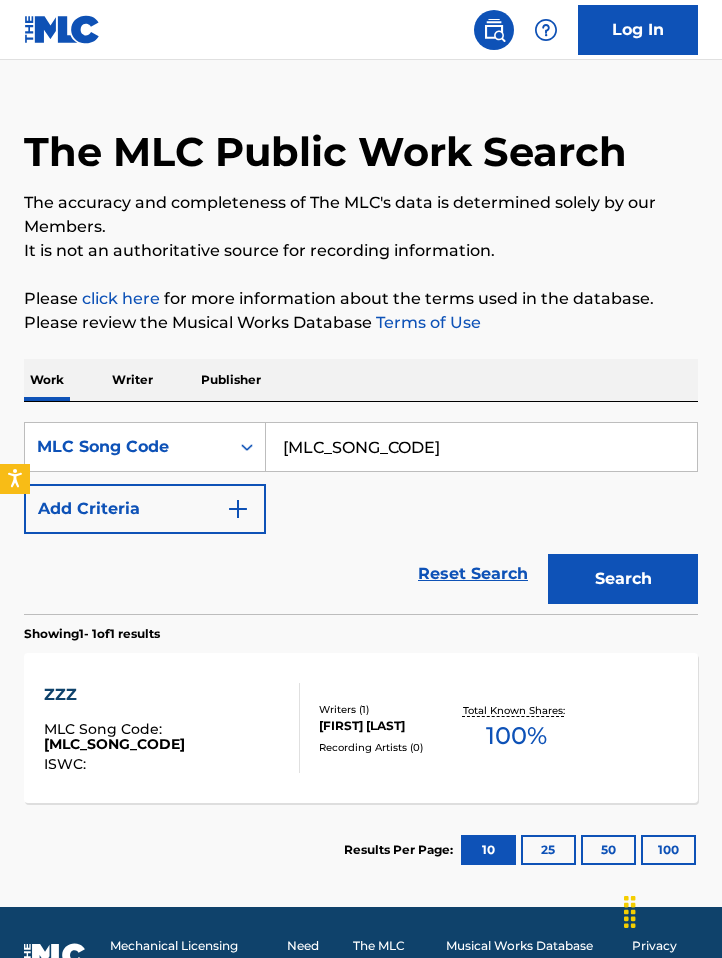scroll, scrollTop: 82, scrollLeft: 0, axis: vertical 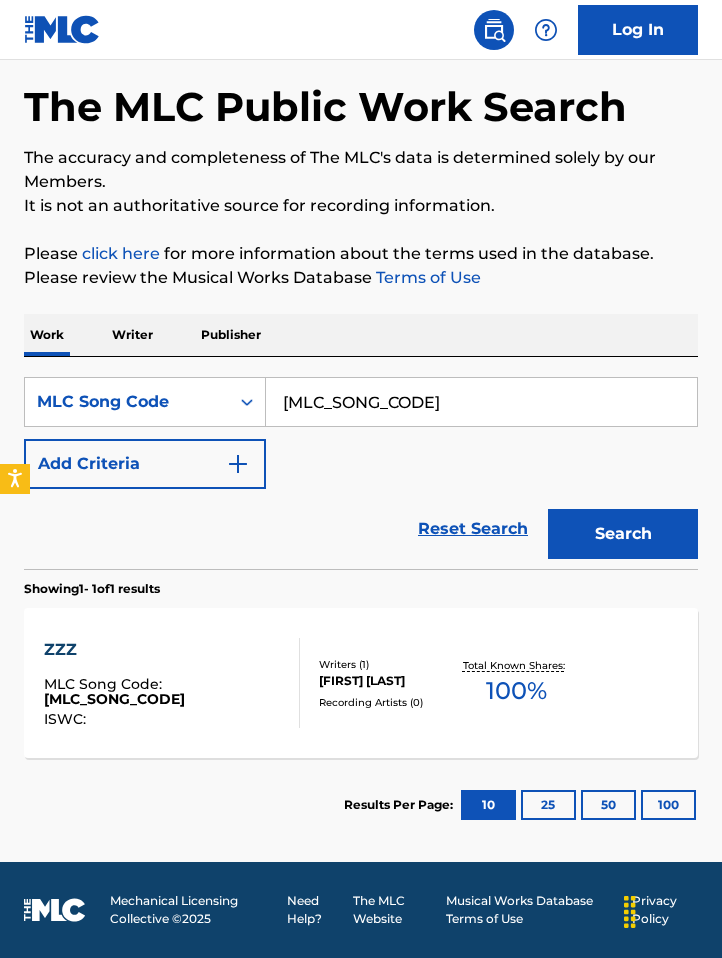click on "[FIRST] [LAST]" at bounding box center (389, 681) 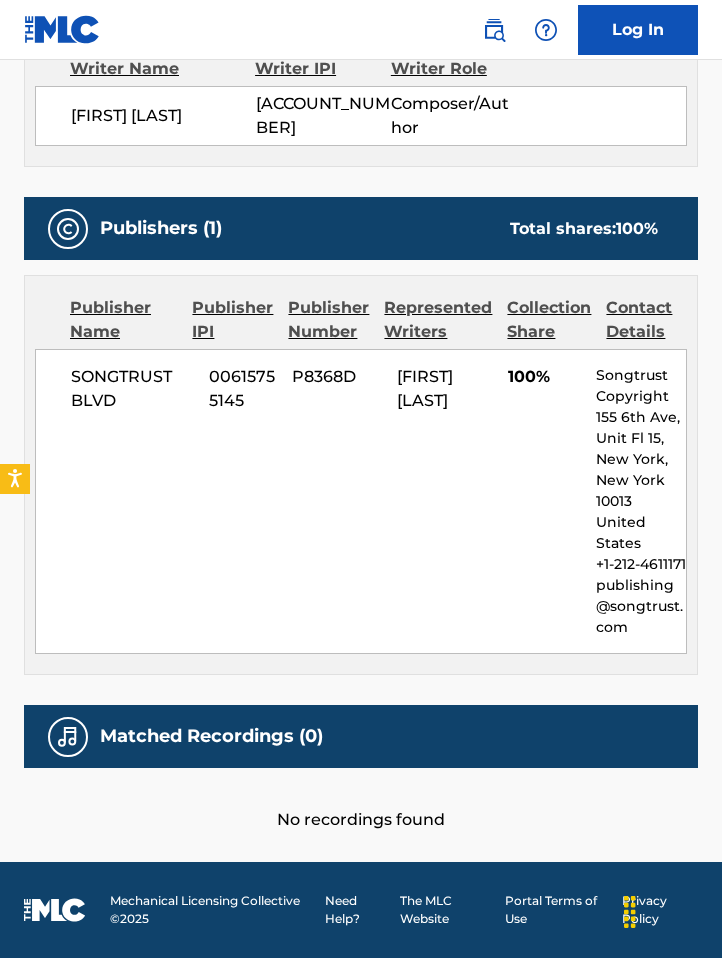 scroll, scrollTop: 786, scrollLeft: 0, axis: vertical 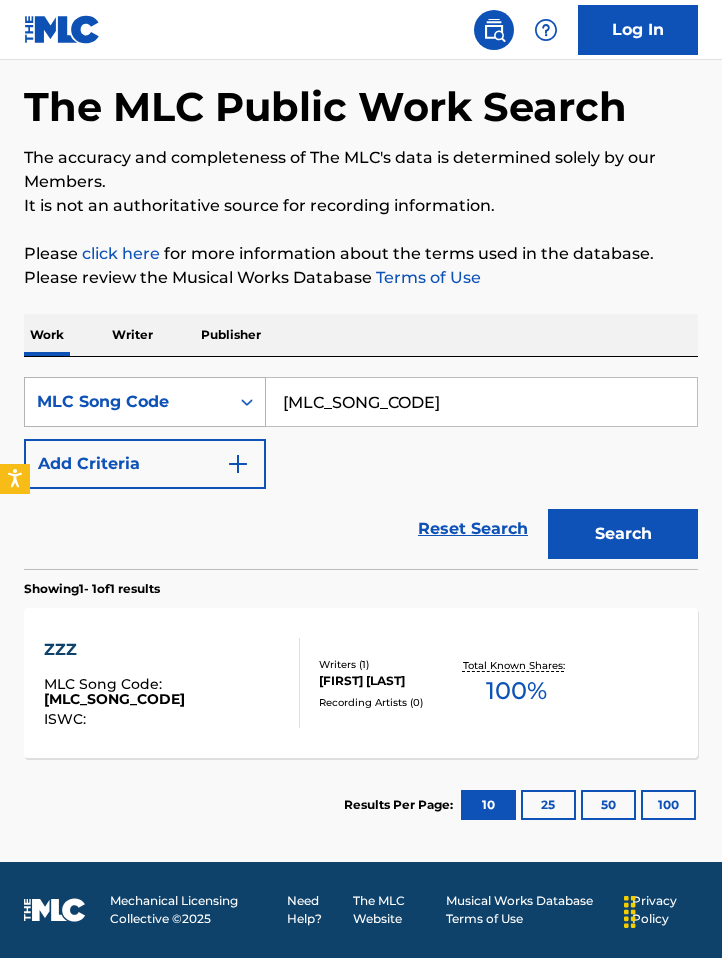 drag, startPoint x: 396, startPoint y: 395, endPoint x: 214, endPoint y: 401, distance: 182.09888 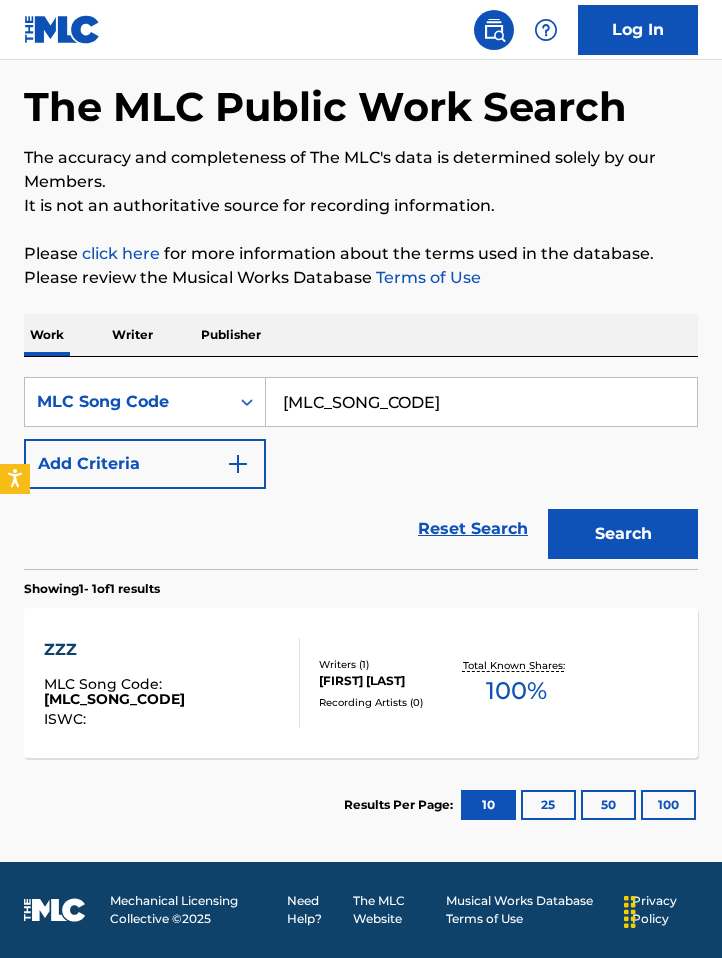 paste on "[MLC_SONG_CODE]" 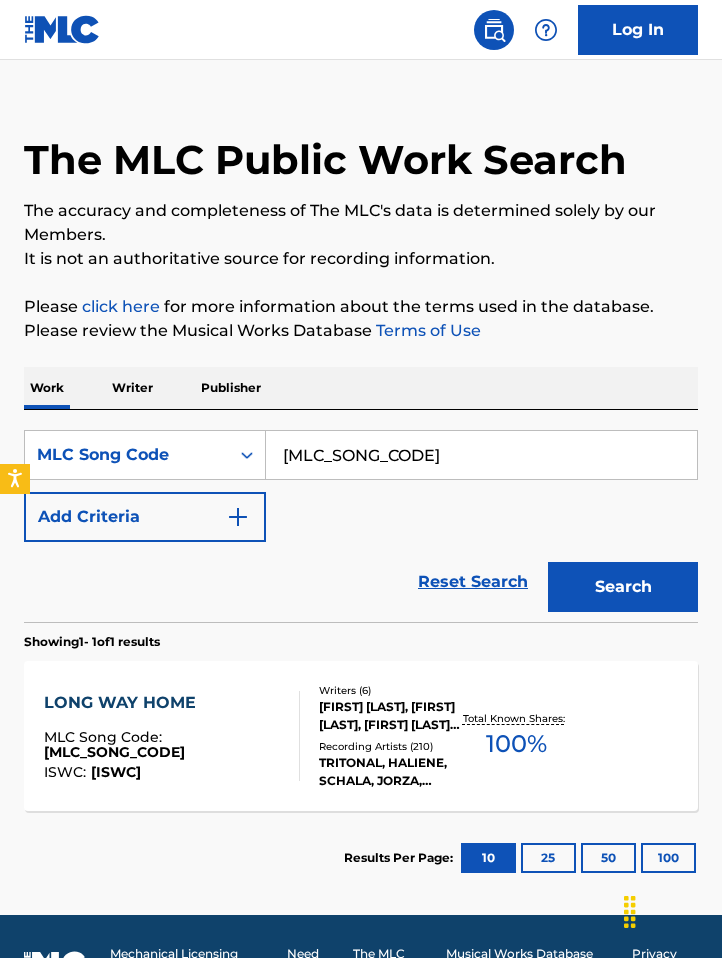 scroll, scrollTop: 82, scrollLeft: 0, axis: vertical 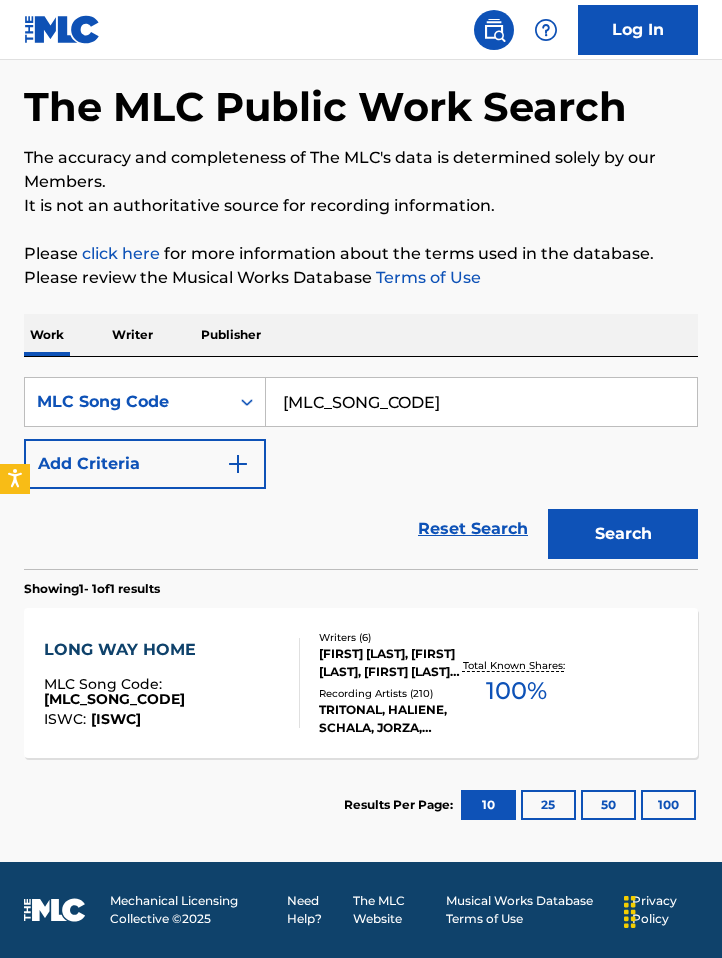 click on "Total Known Shares:" at bounding box center [516, 665] 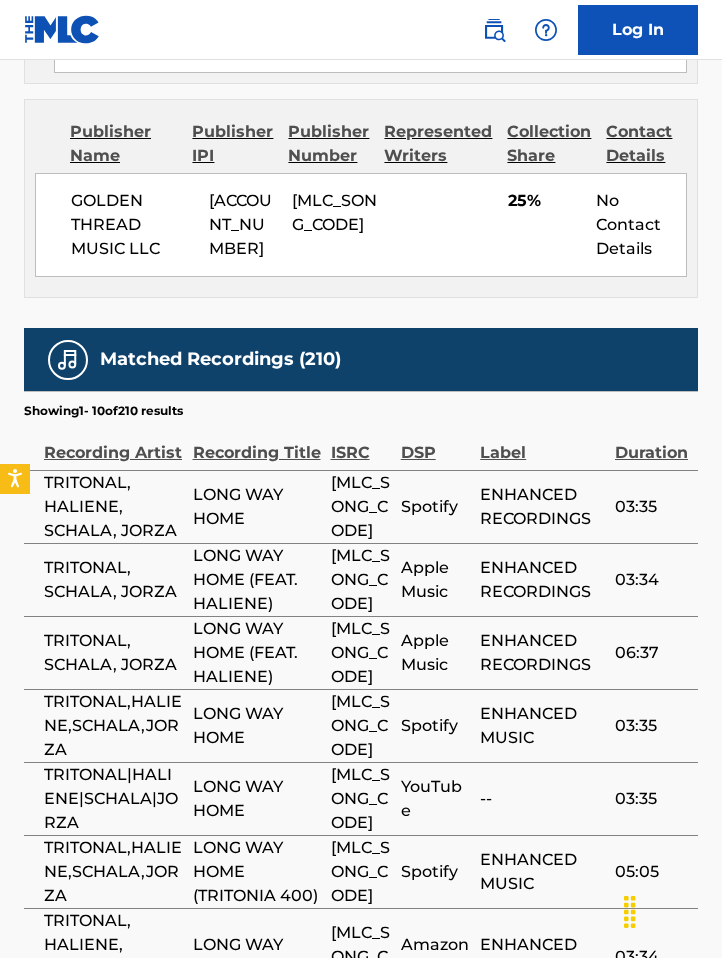 scroll, scrollTop: 2657, scrollLeft: 0, axis: vertical 